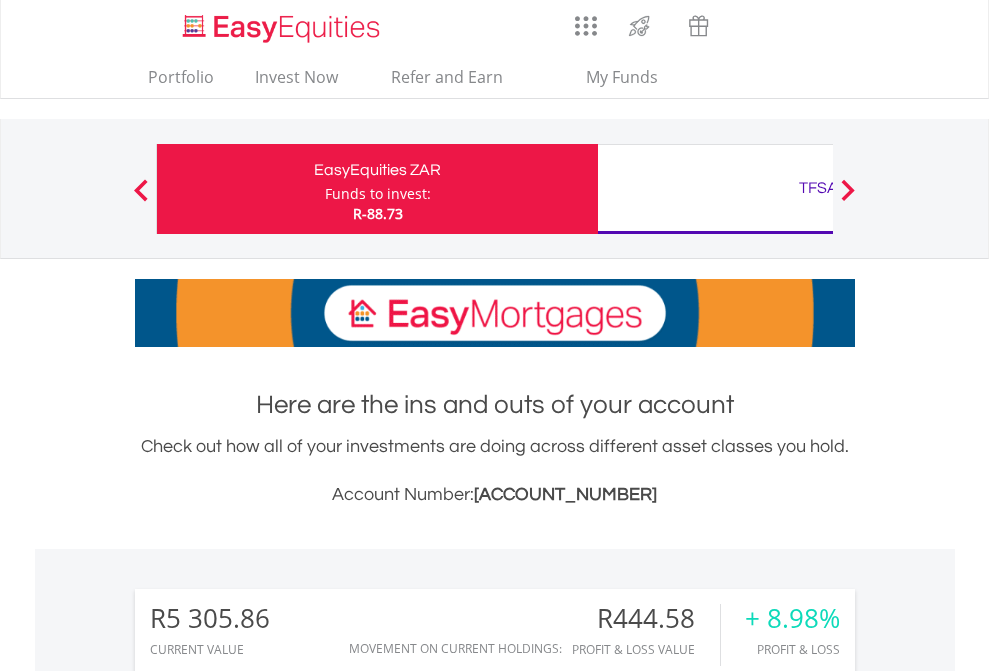 scroll, scrollTop: 0, scrollLeft: 0, axis: both 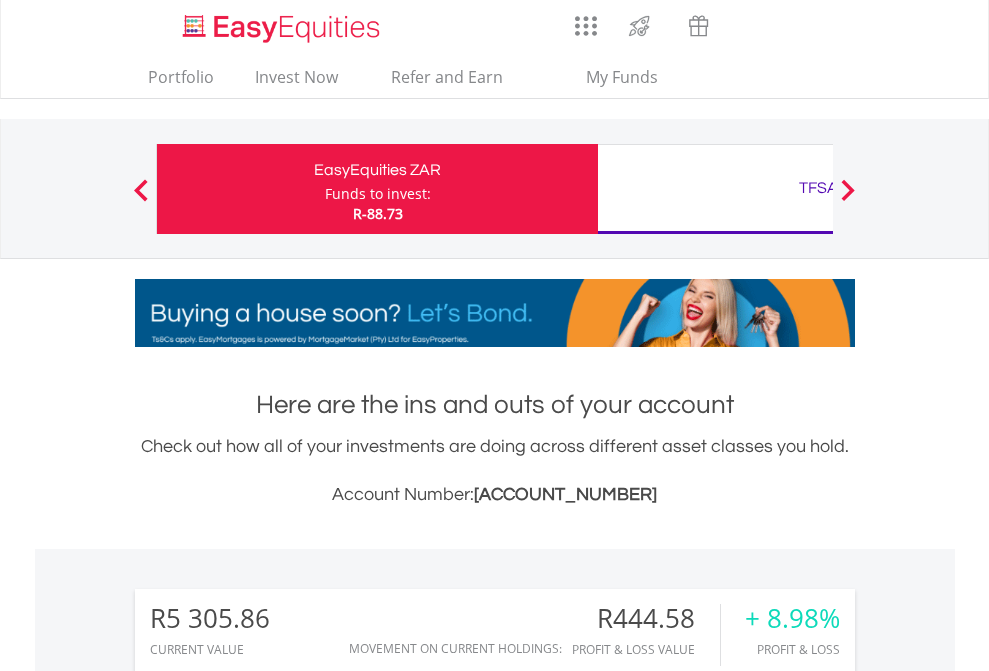 click on "Funds to invest:" at bounding box center [378, 194] 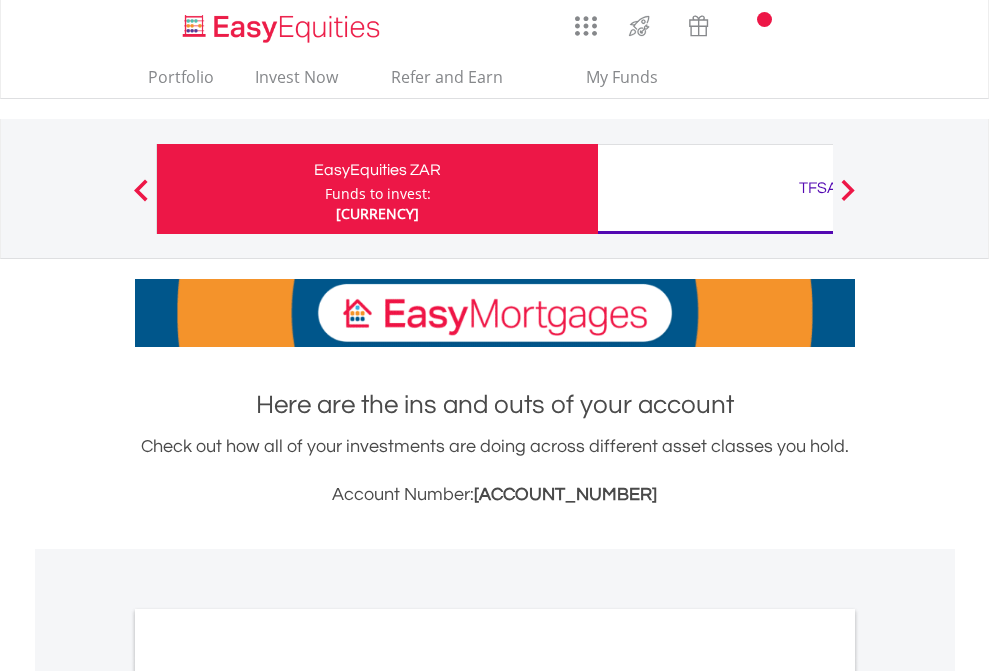 scroll, scrollTop: 0, scrollLeft: 0, axis: both 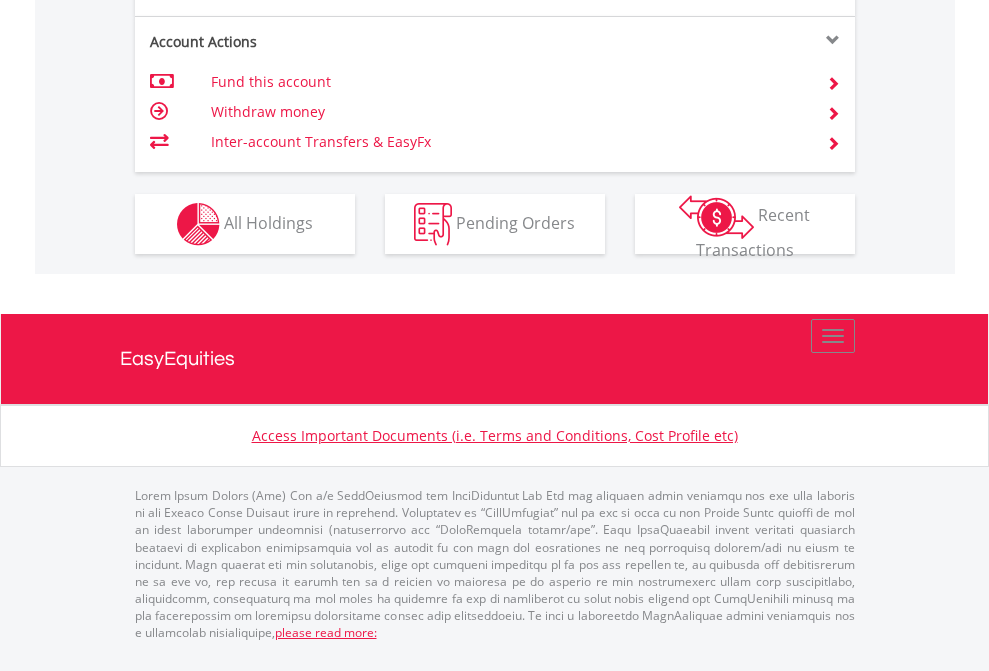 click on "Investment types" at bounding box center (706, -337) 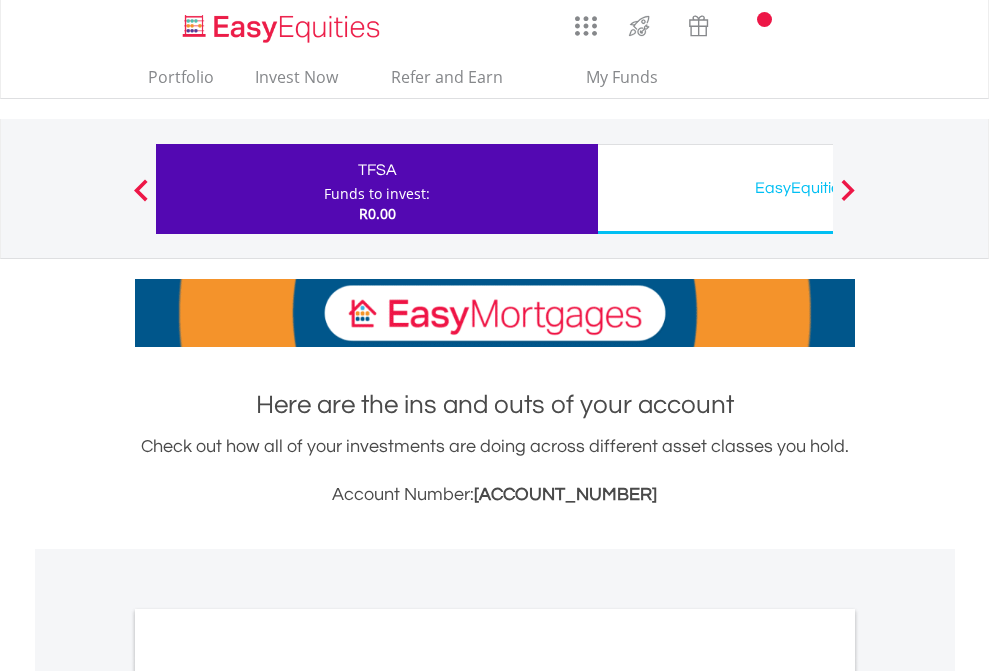 scroll, scrollTop: 0, scrollLeft: 0, axis: both 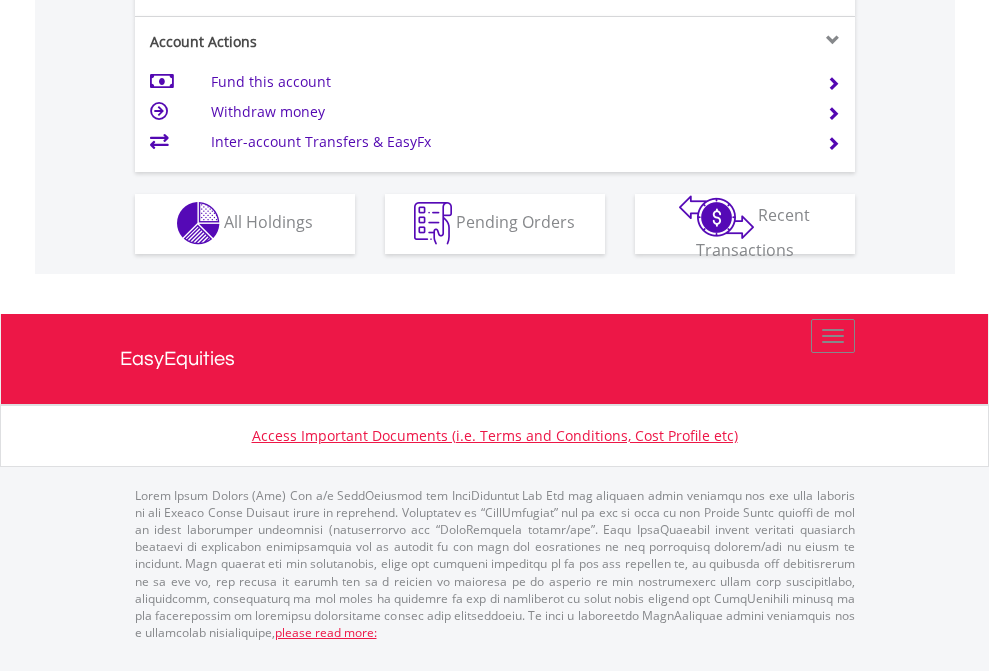 click on "Investment types" at bounding box center [706, -353] 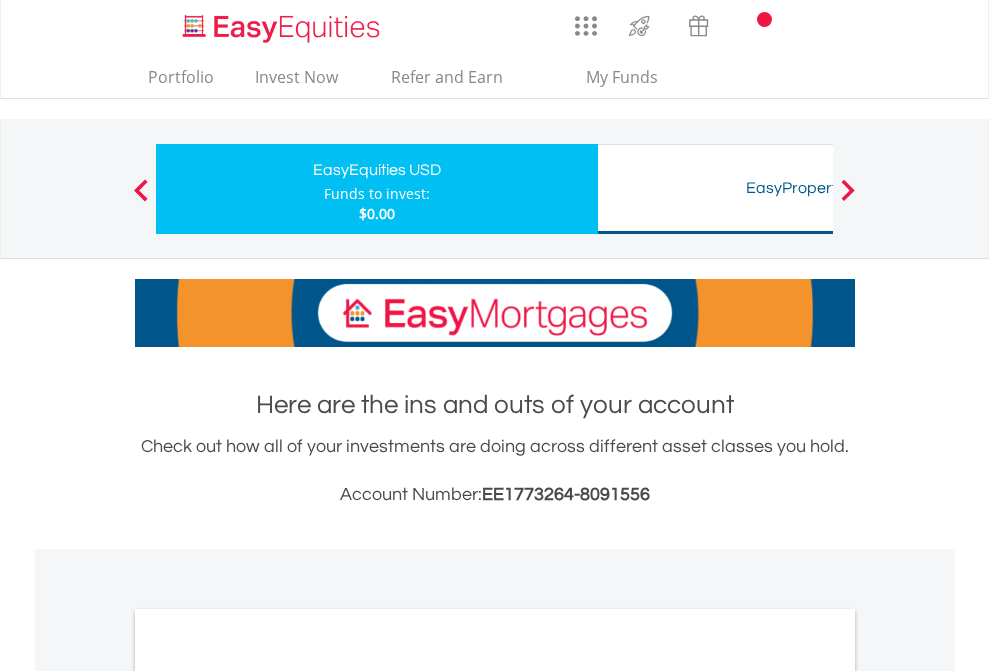 scroll, scrollTop: 0, scrollLeft: 0, axis: both 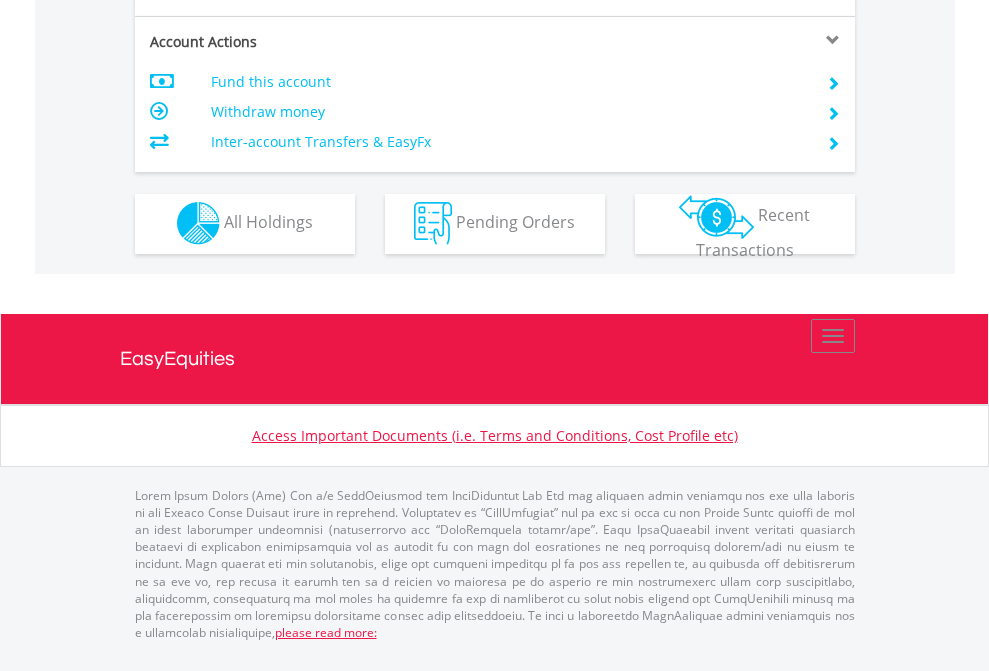 click on "Investment types" at bounding box center [706, -353] 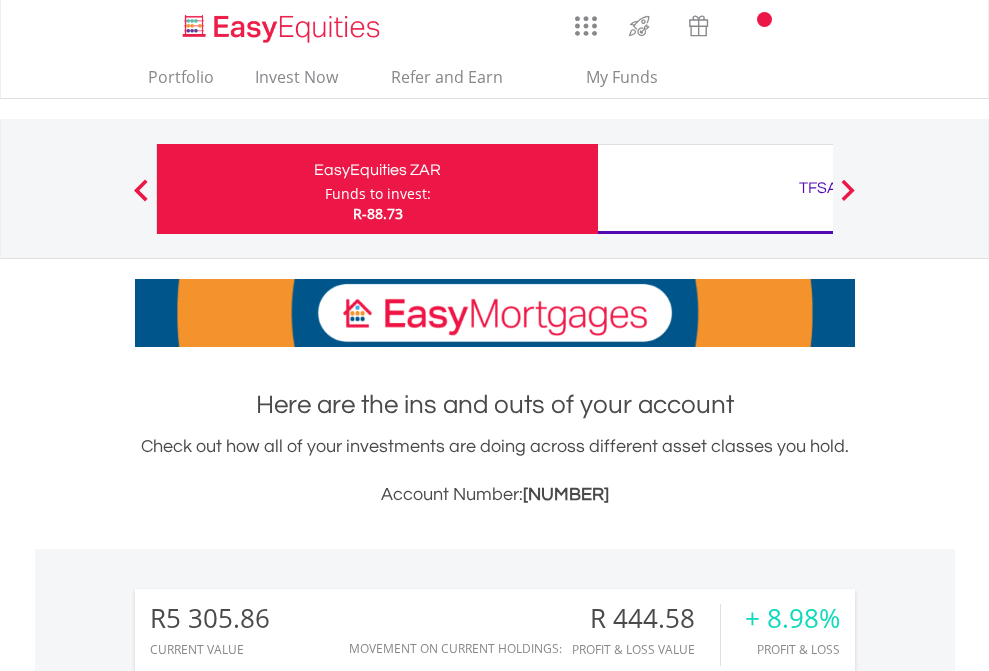 scroll, scrollTop: 1493, scrollLeft: 0, axis: vertical 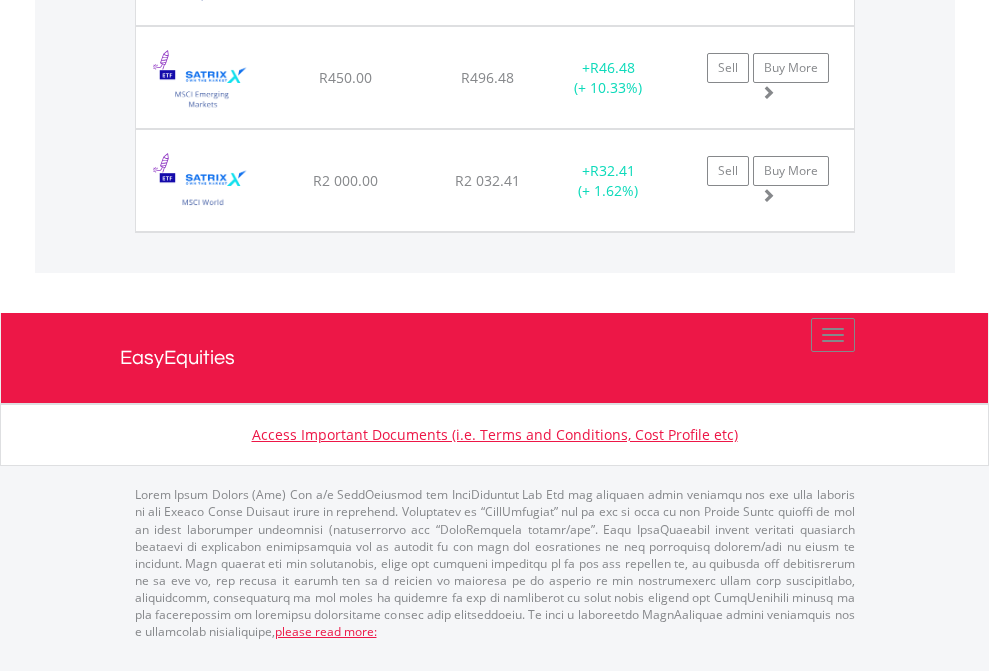 click on "TFSA" at bounding box center [818, -1648] 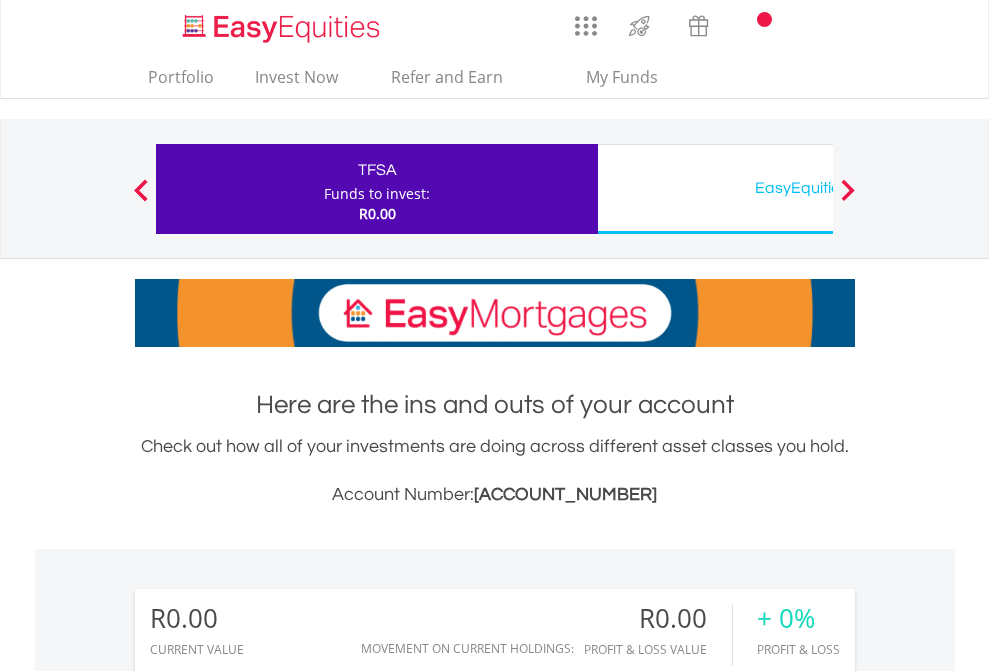 scroll, scrollTop: 0, scrollLeft: 0, axis: both 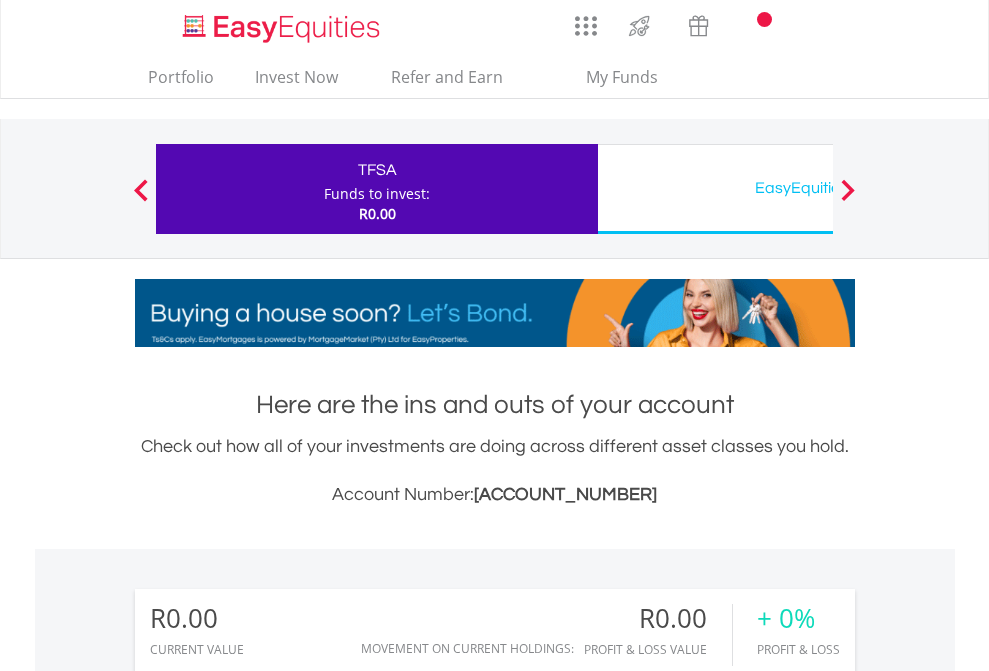 click on "All Holdings" at bounding box center [268, 1442] 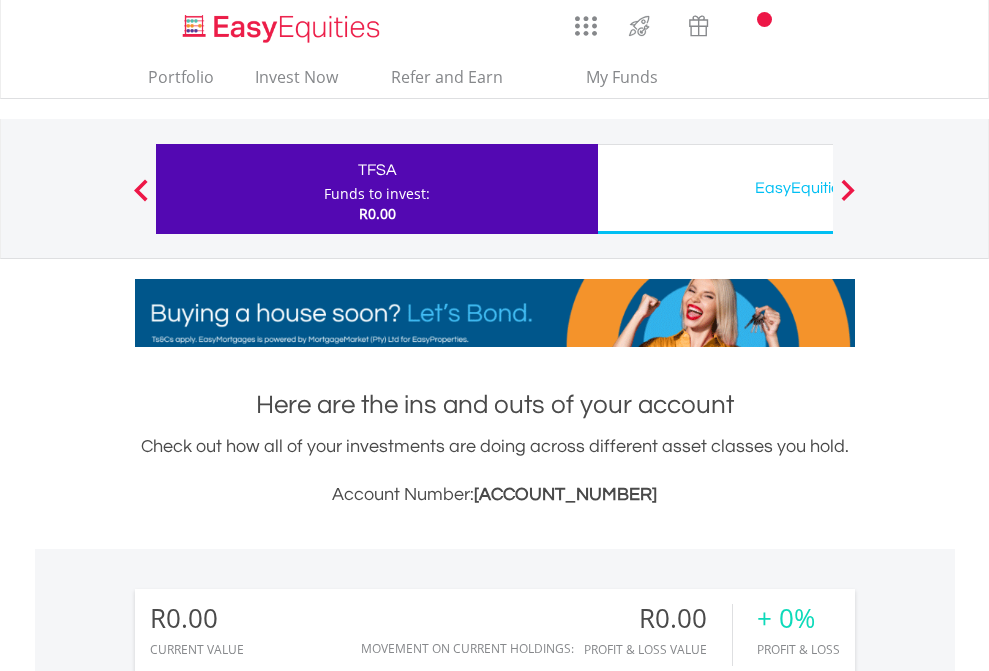 scroll, scrollTop: 999808, scrollLeft: 999687, axis: both 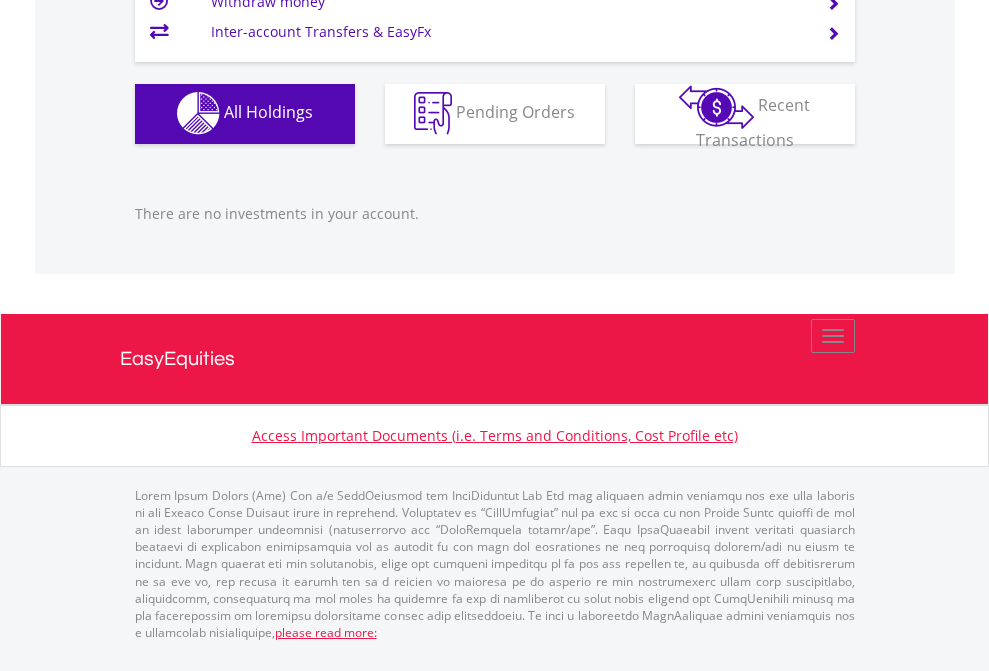 click on "EasyEquities USD" at bounding box center (818, -1142) 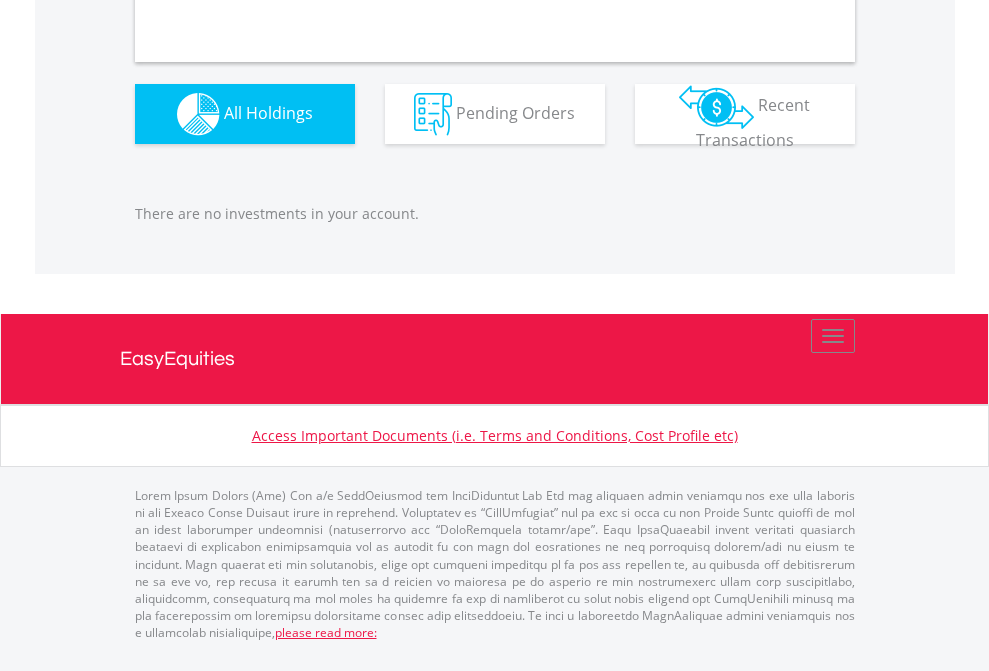 scroll, scrollTop: 1980, scrollLeft: 0, axis: vertical 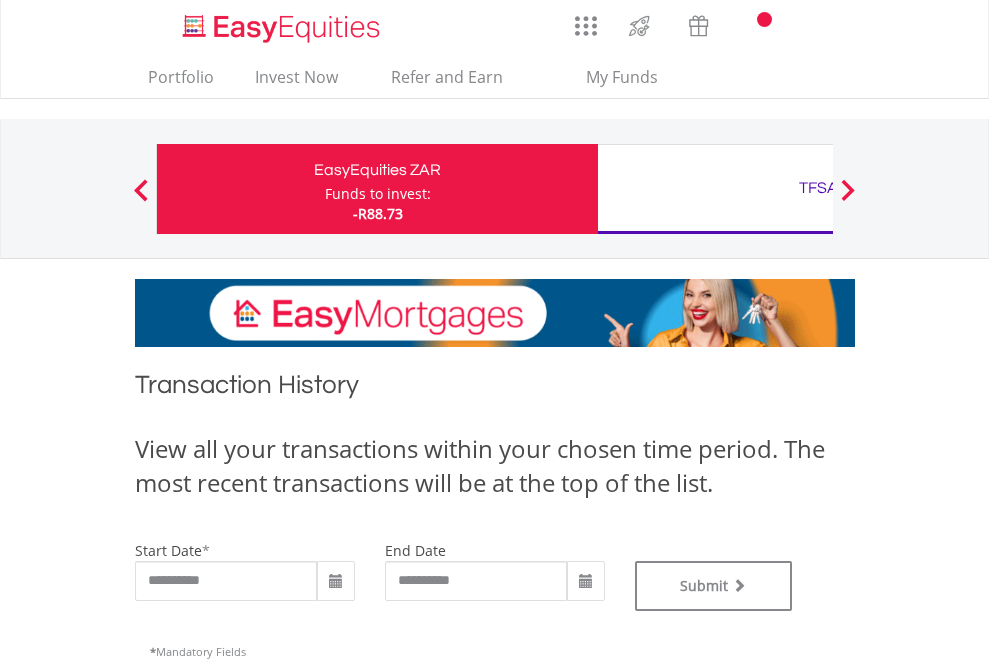 type on "**********" 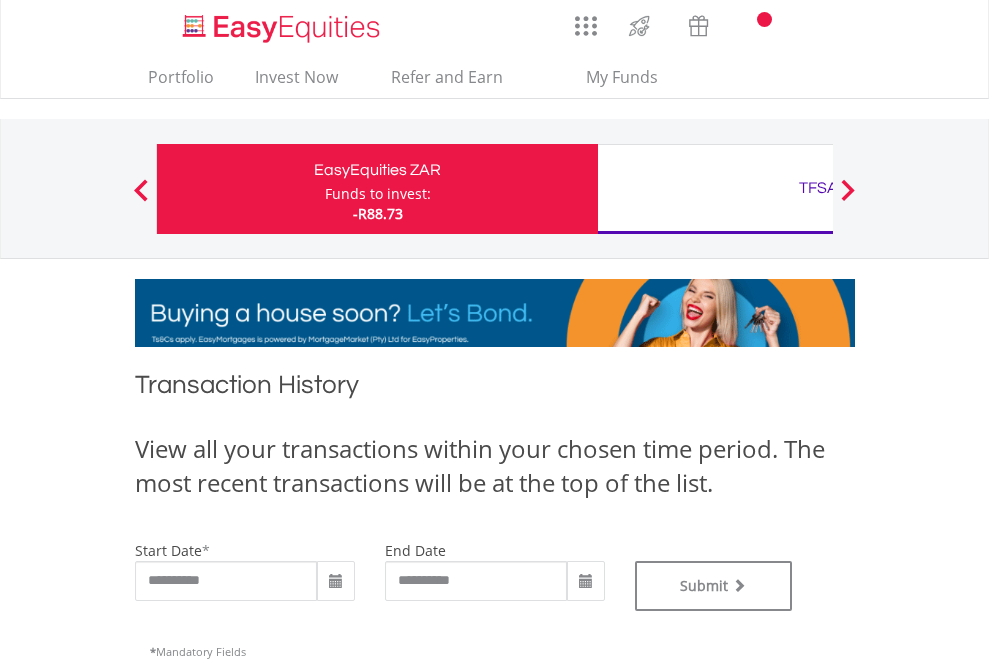type on "**********" 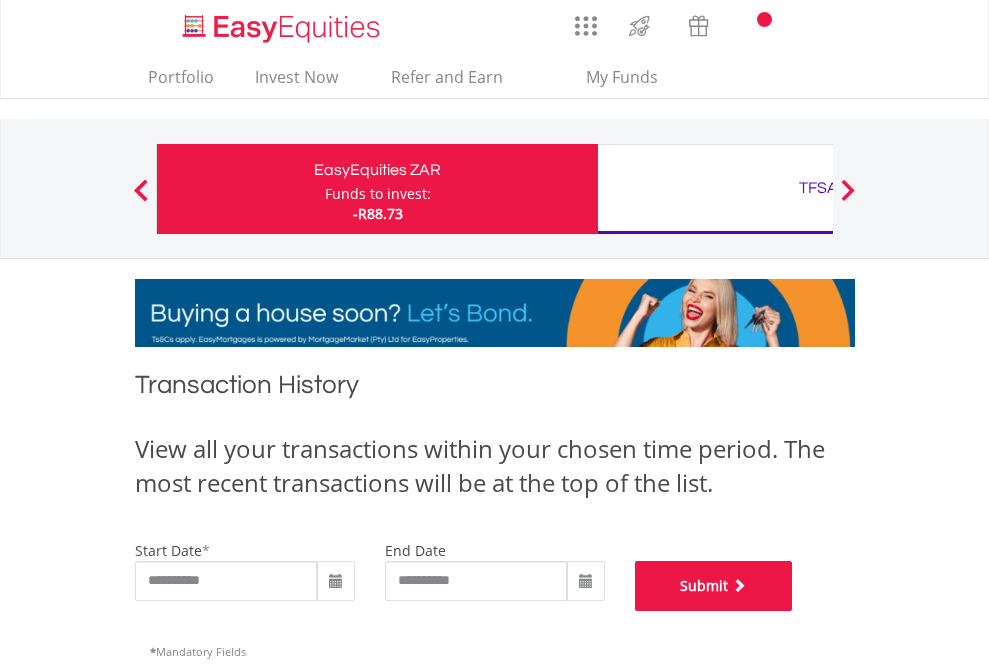 click on "Submit" at bounding box center (714, 586) 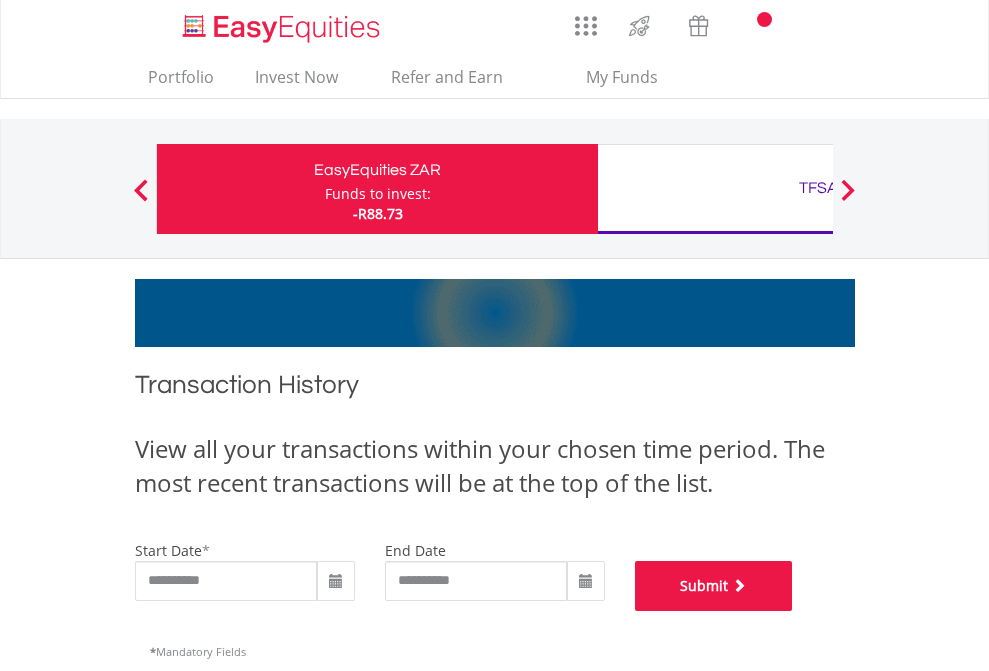 scroll, scrollTop: 811, scrollLeft: 0, axis: vertical 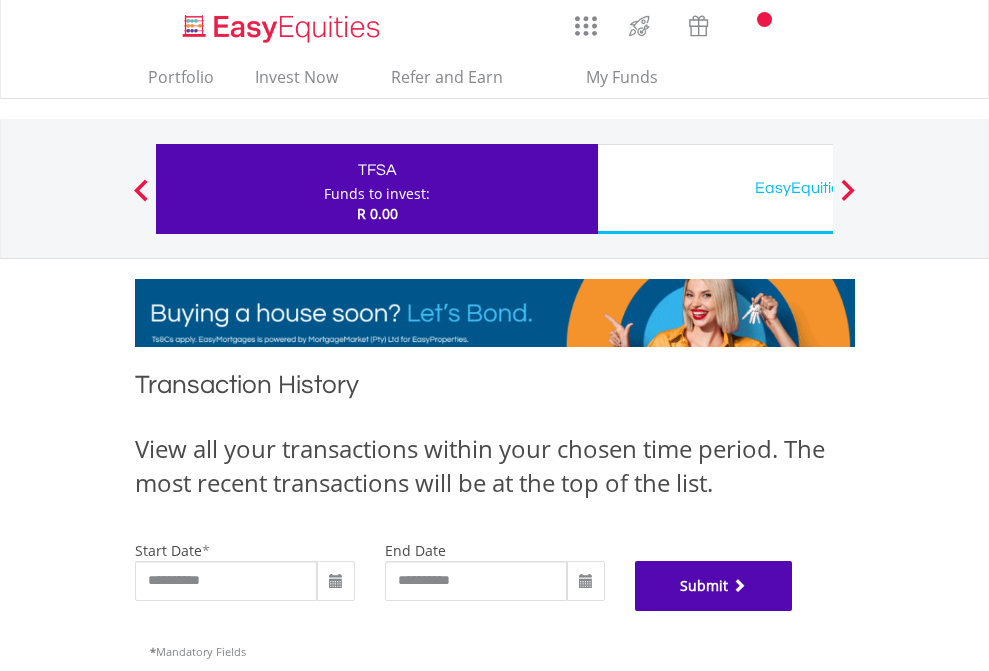 click on "Submit" at bounding box center (714, 586) 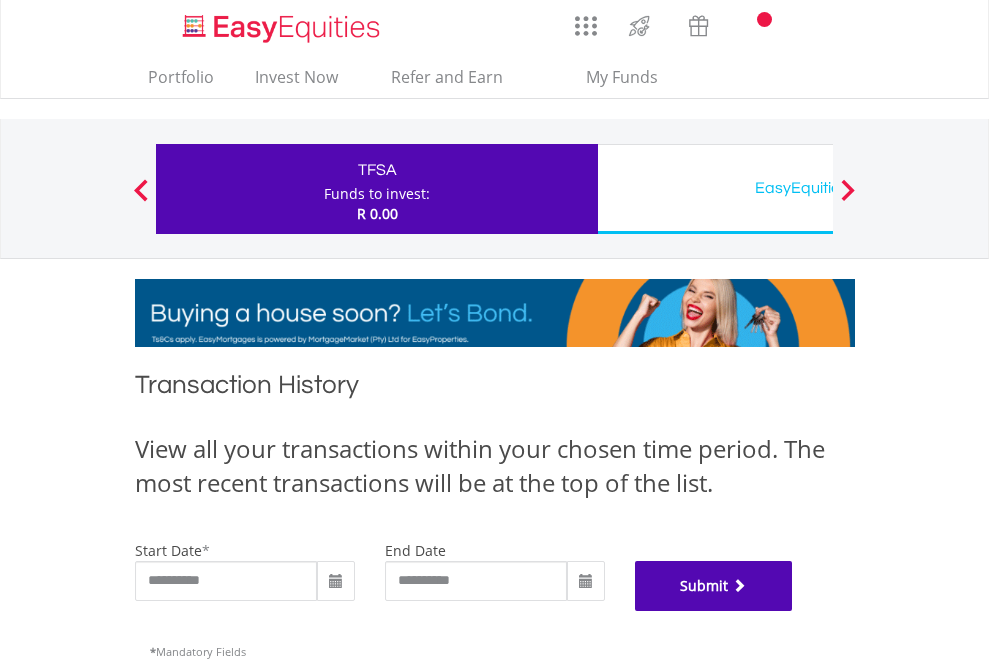 scroll, scrollTop: 811, scrollLeft: 0, axis: vertical 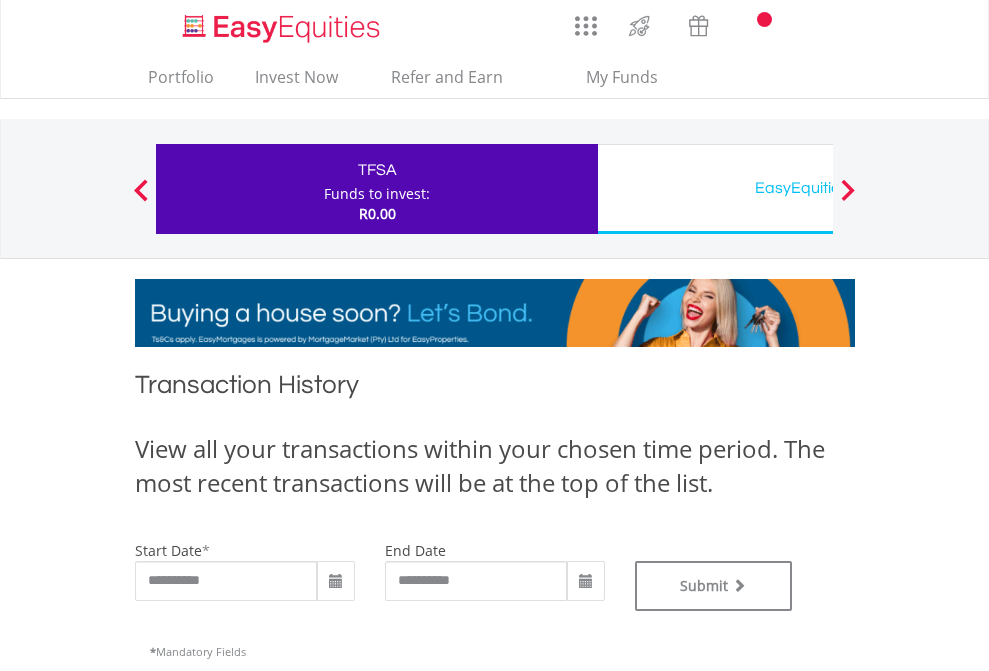 click on "EasyEquities USD" at bounding box center [818, 188] 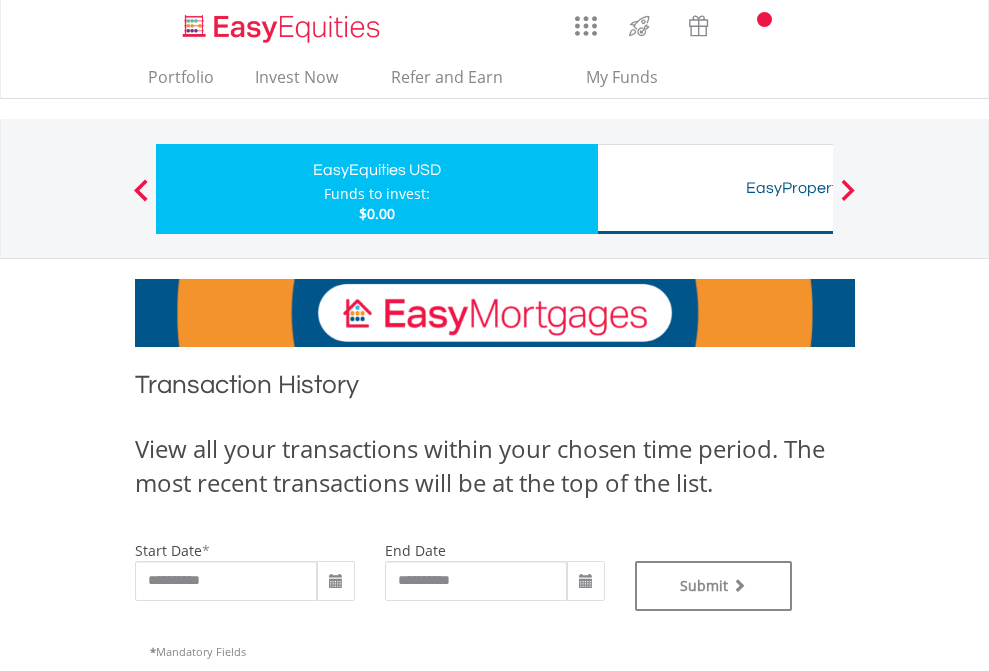 scroll, scrollTop: 0, scrollLeft: 0, axis: both 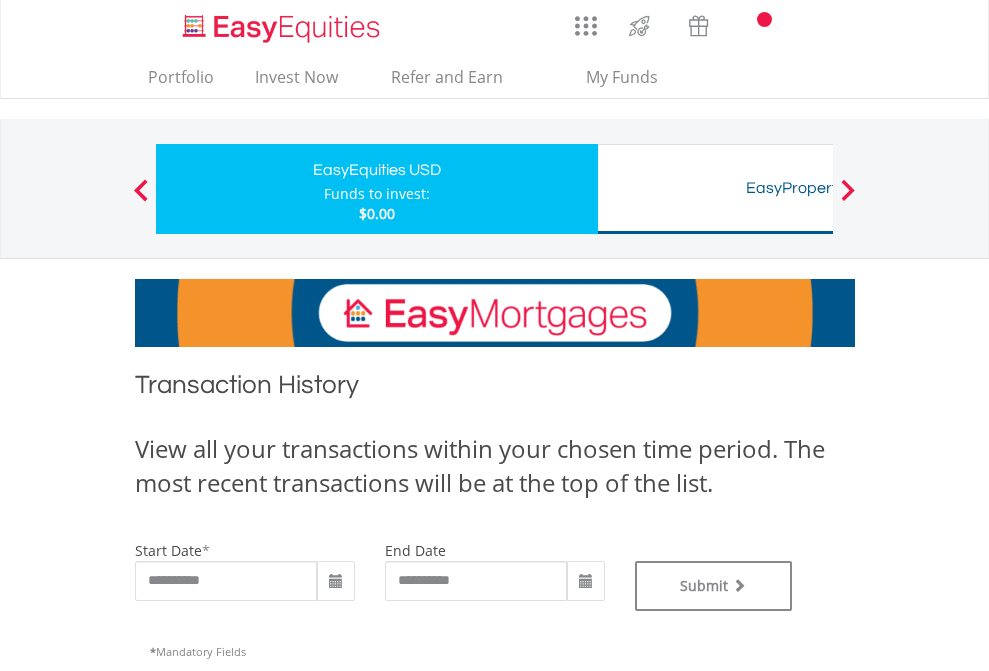 type on "**********" 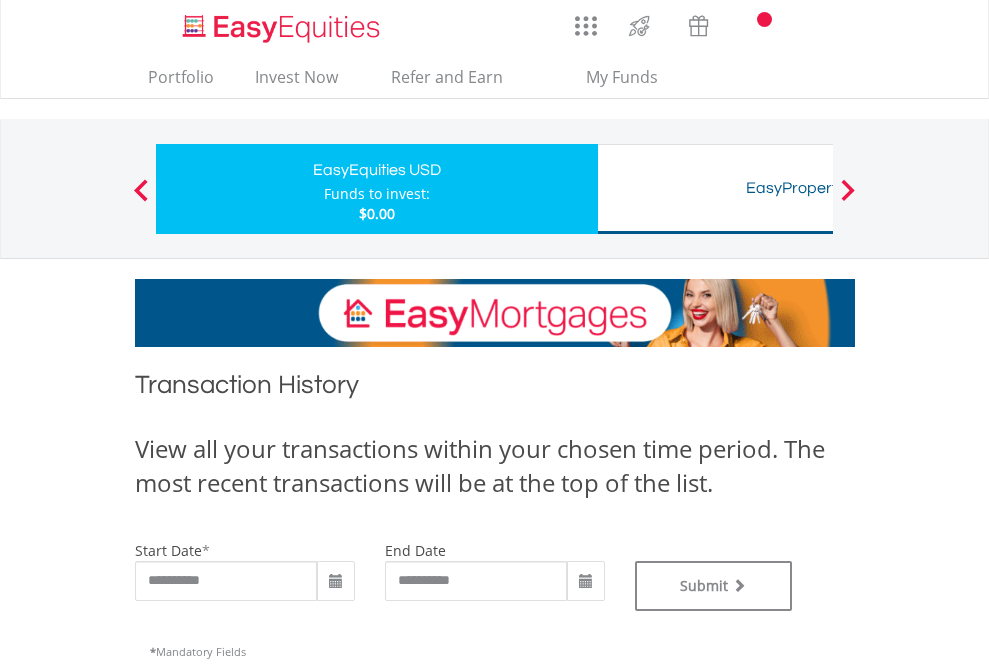 type on "**********" 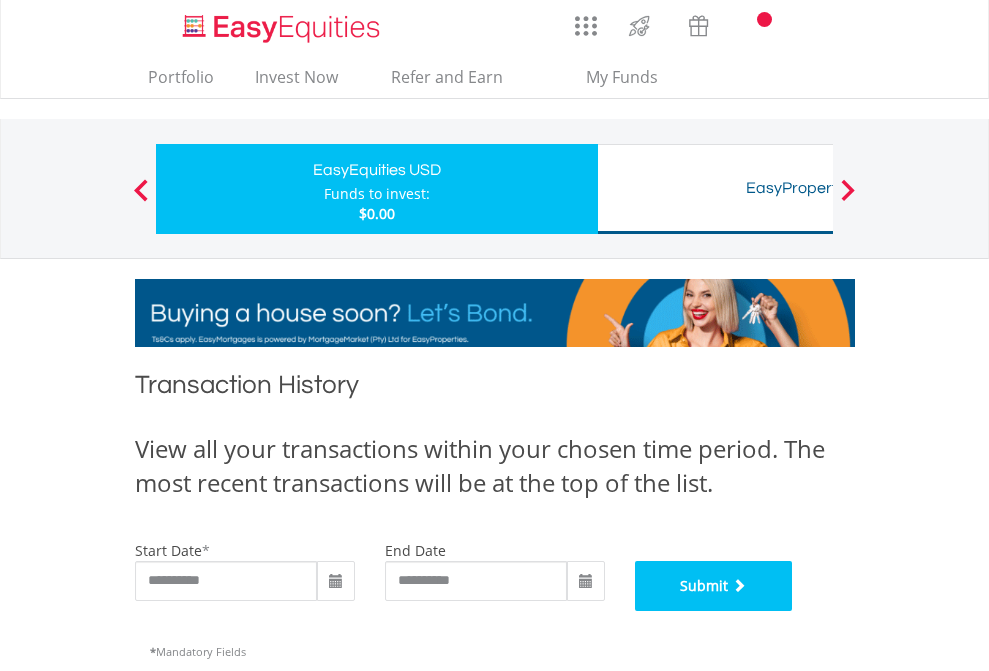 click on "Submit" at bounding box center (714, 586) 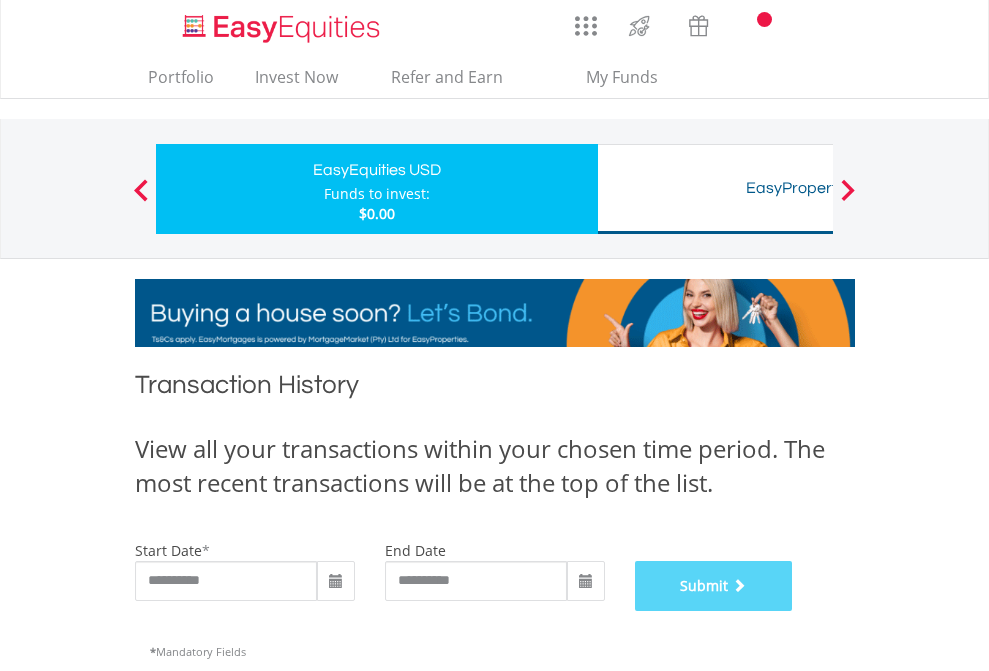 scroll, scrollTop: 811, scrollLeft: 0, axis: vertical 